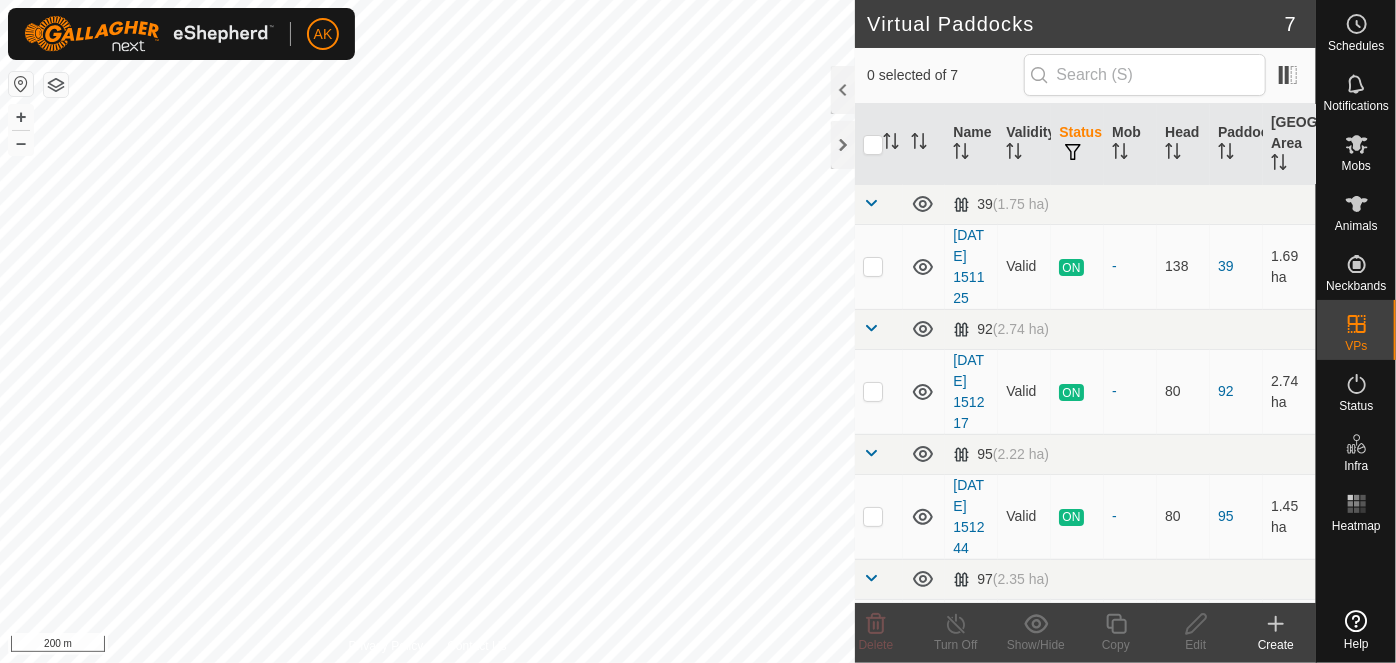 scroll, scrollTop: 0, scrollLeft: 0, axis: both 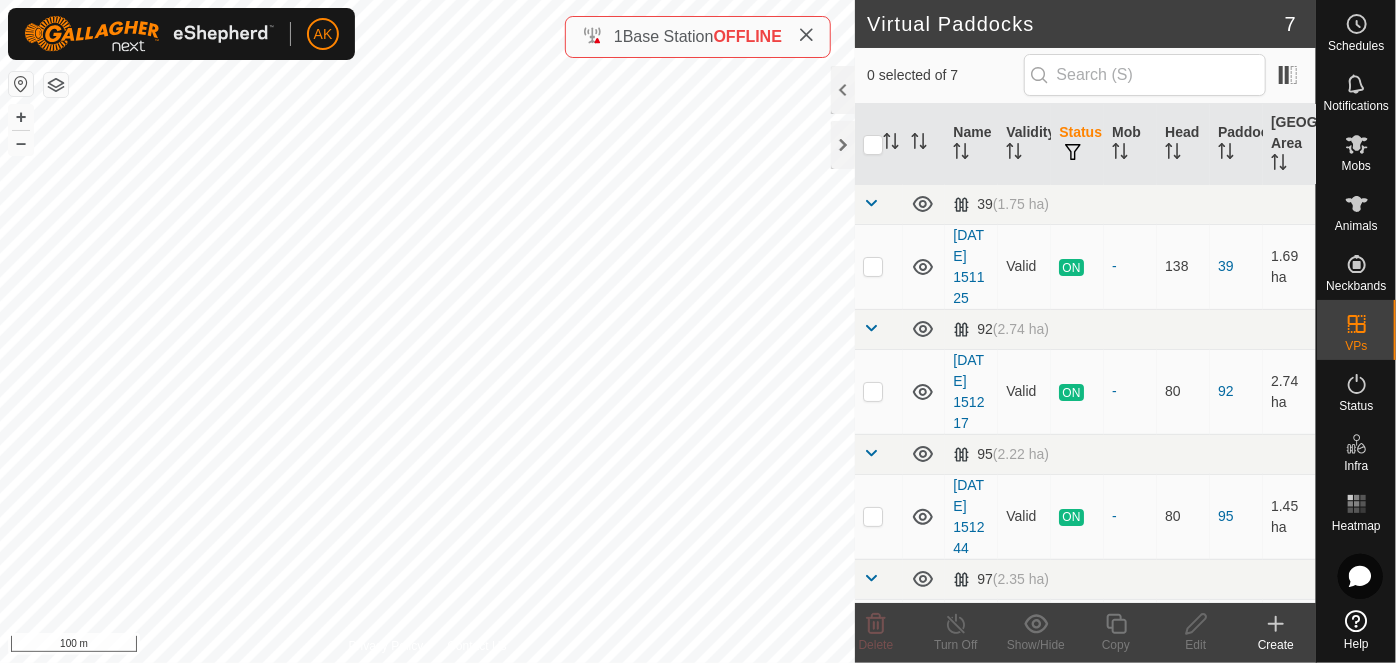 checkbox on "true" 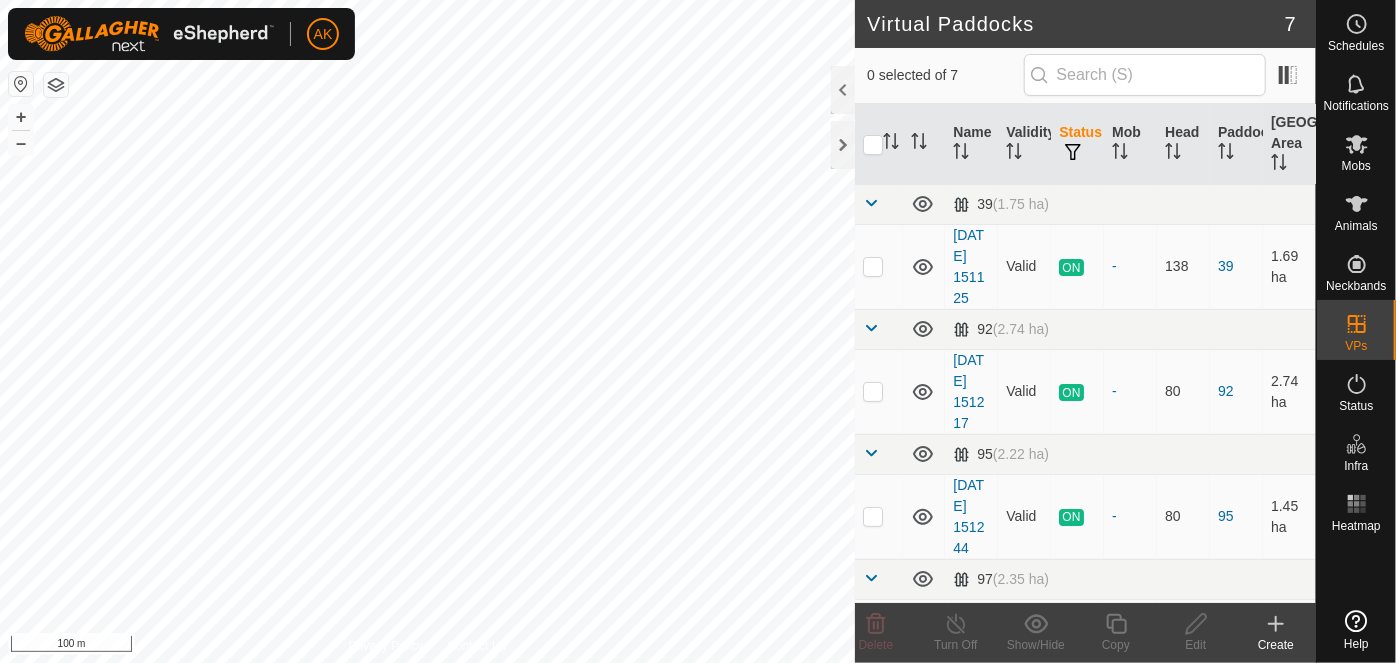 scroll, scrollTop: 0, scrollLeft: 0, axis: both 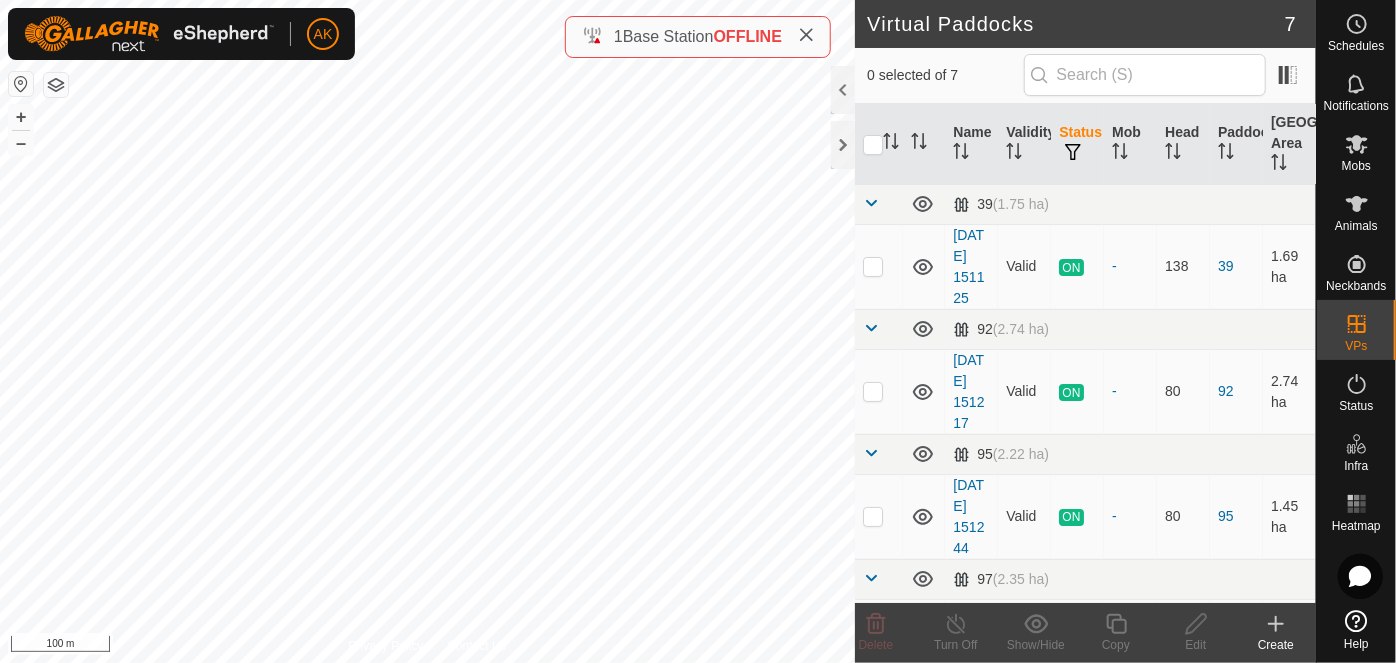 checkbox on "true" 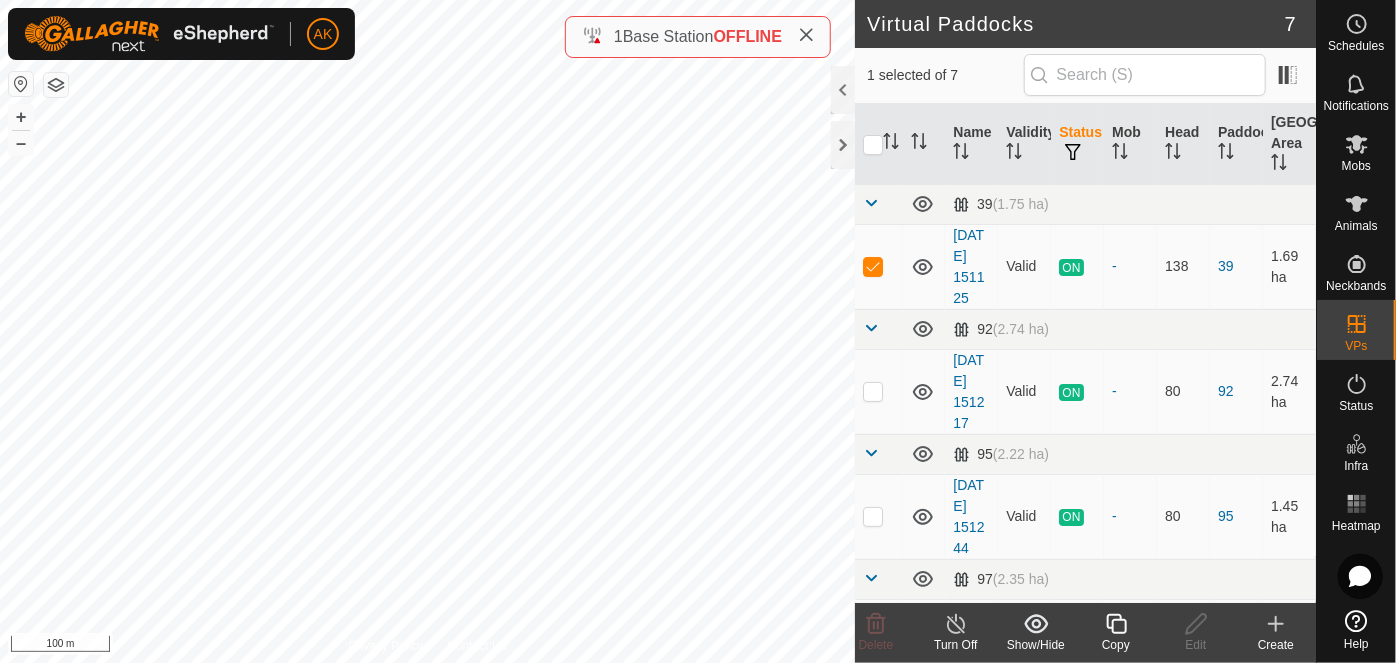 click 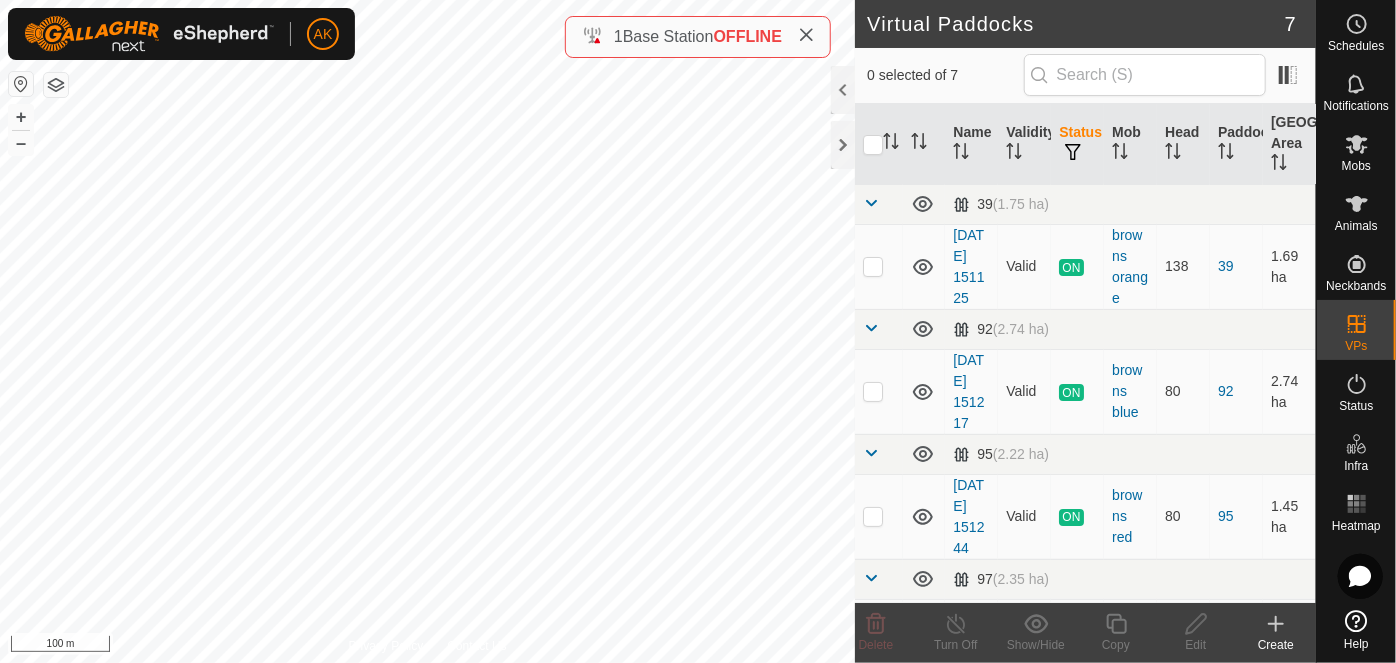 checkbox on "true" 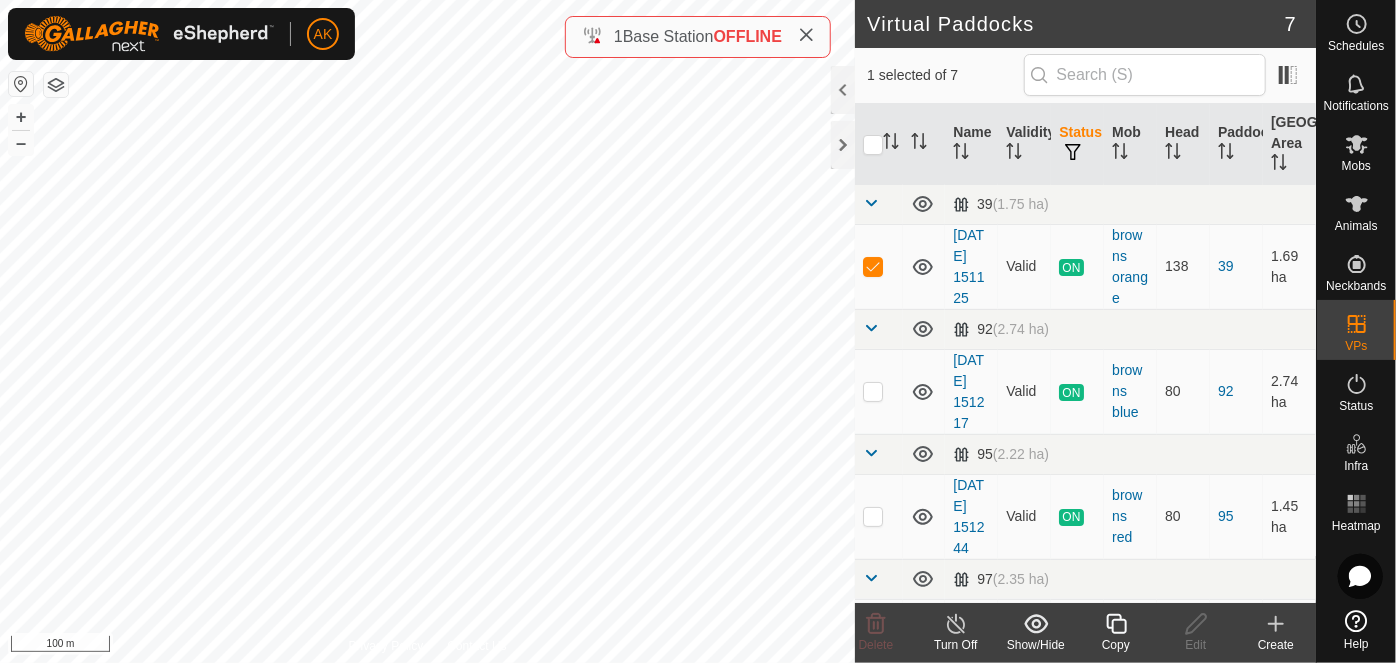 click 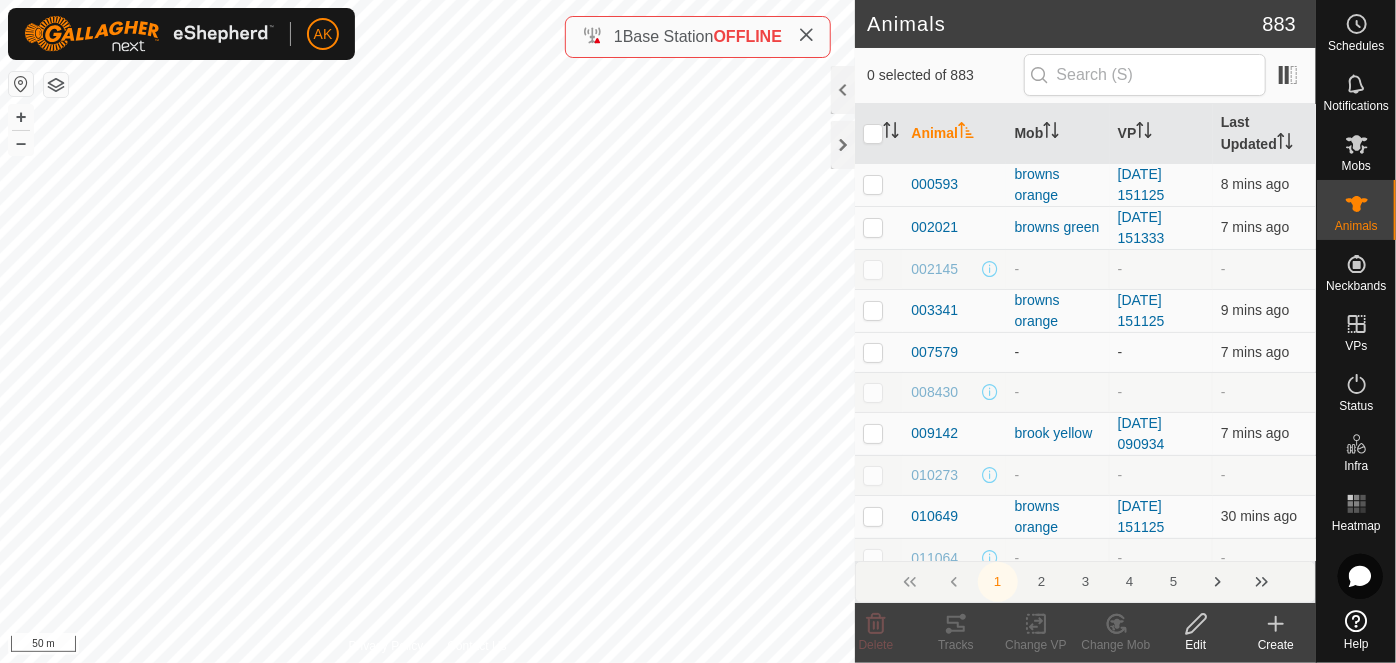 click 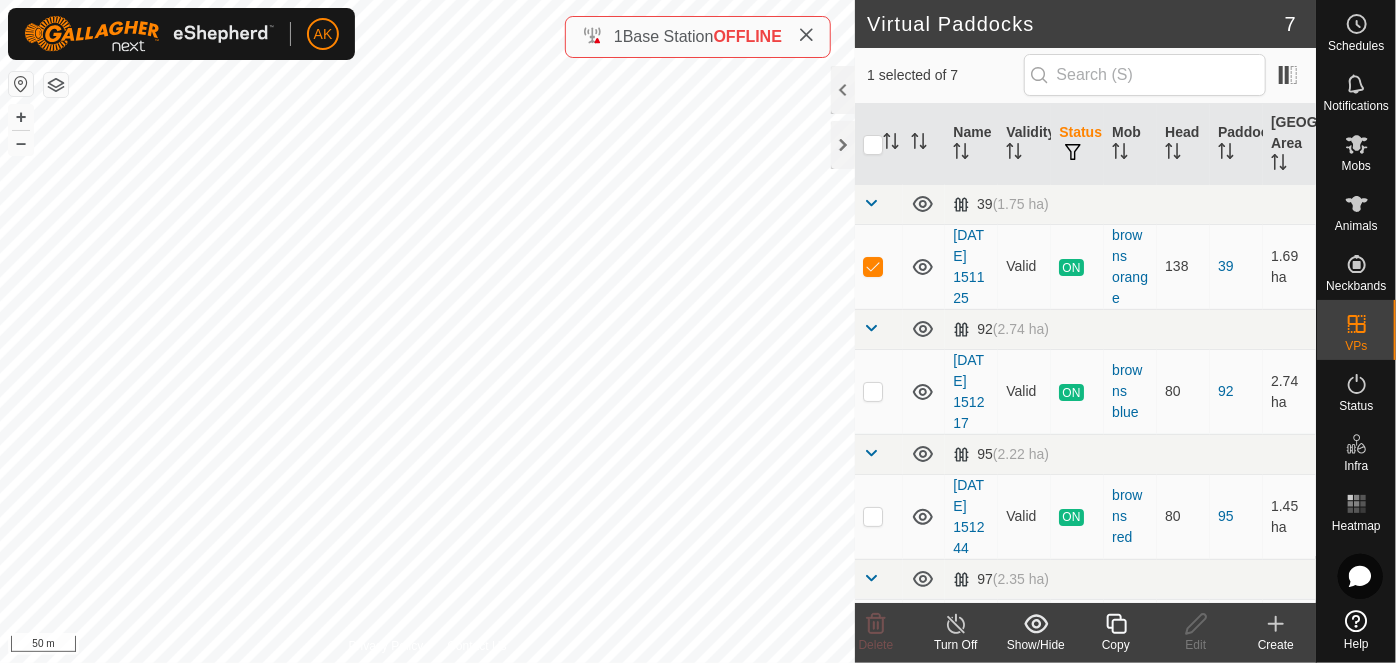 click 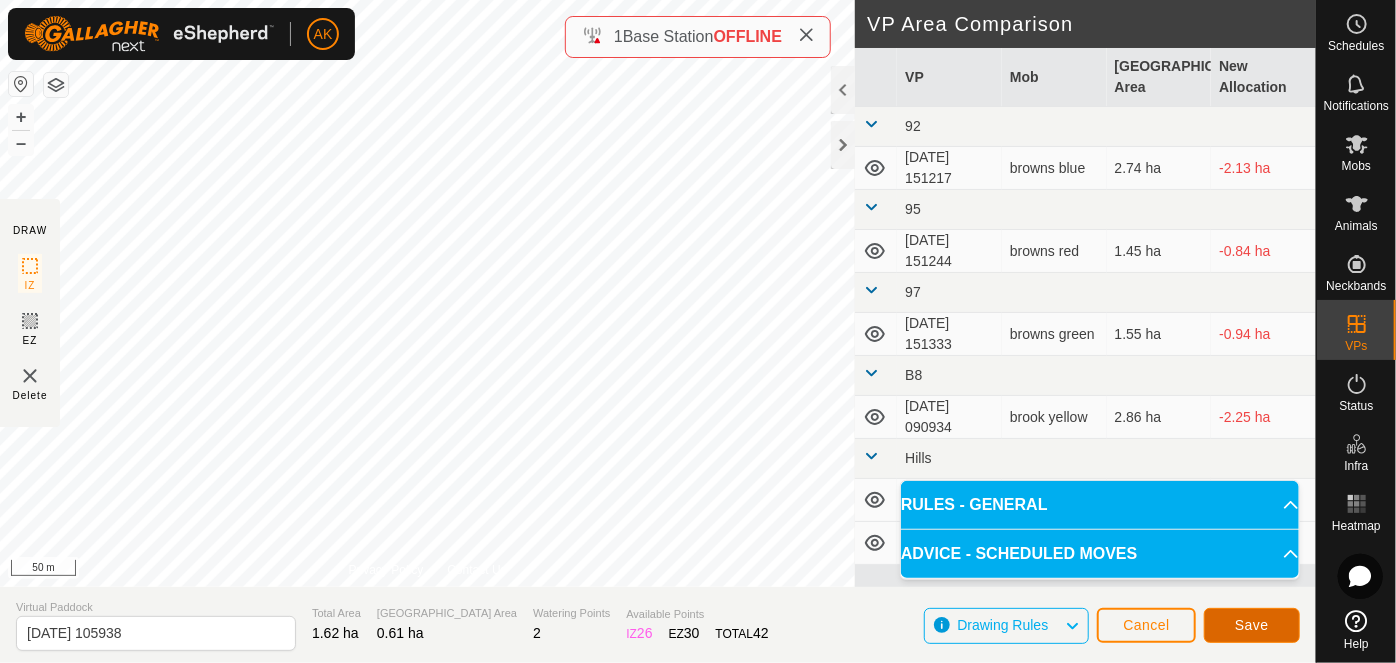 click on "Save" 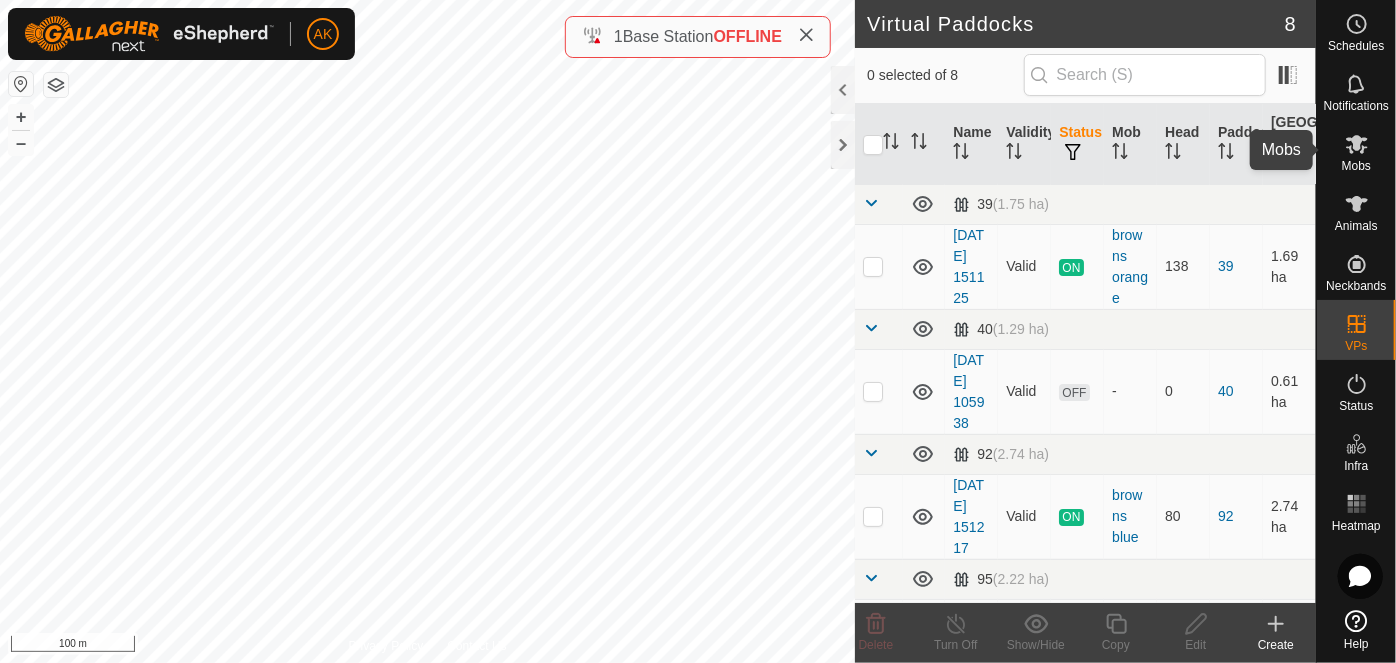 click 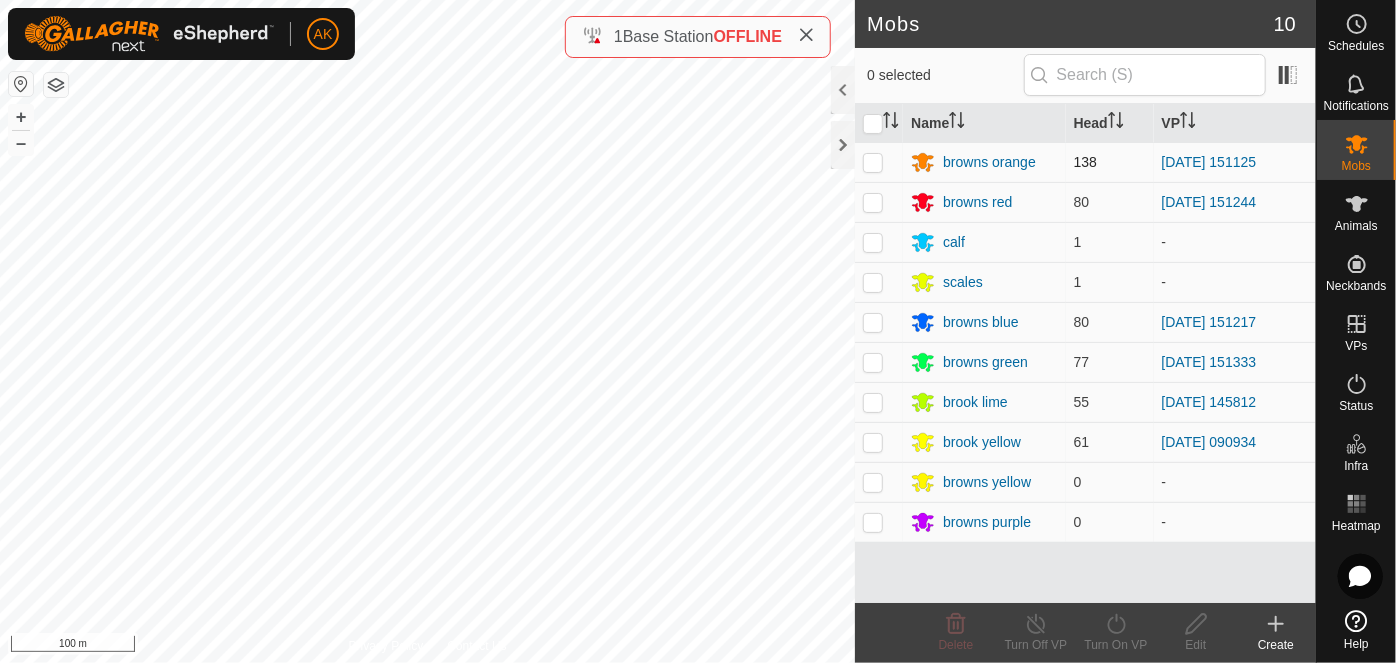 click at bounding box center [873, 162] 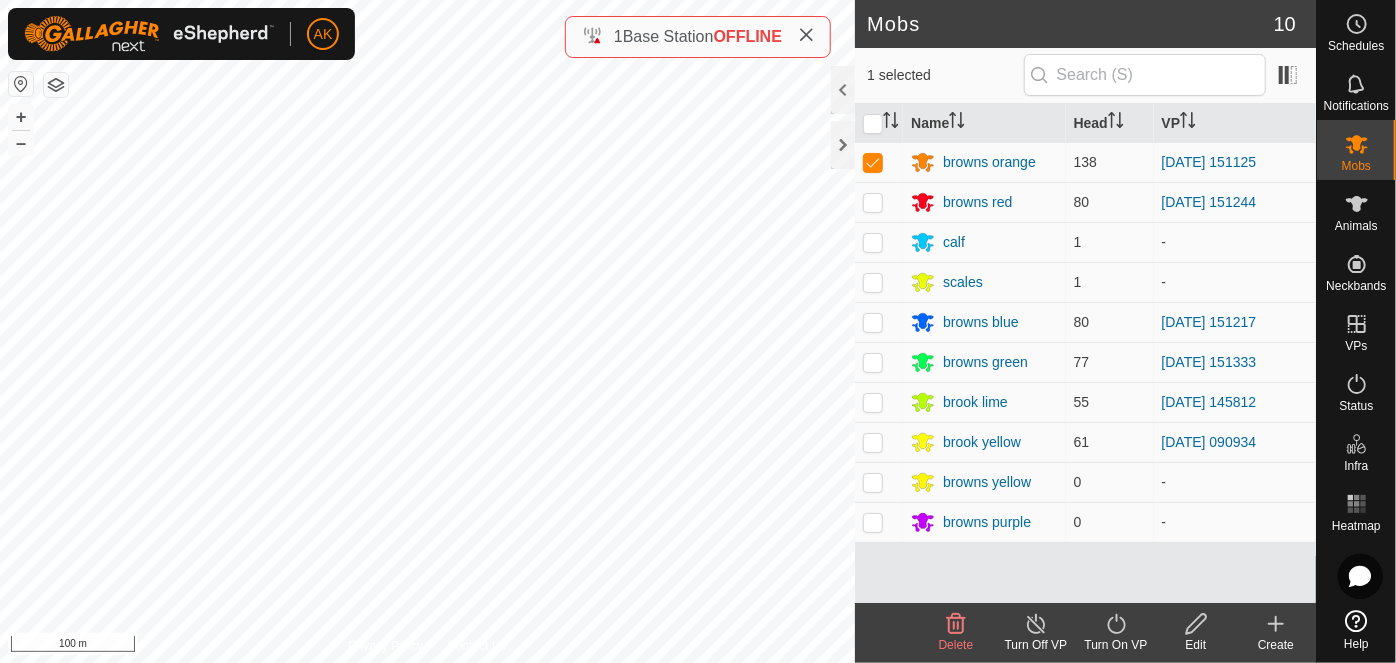 click 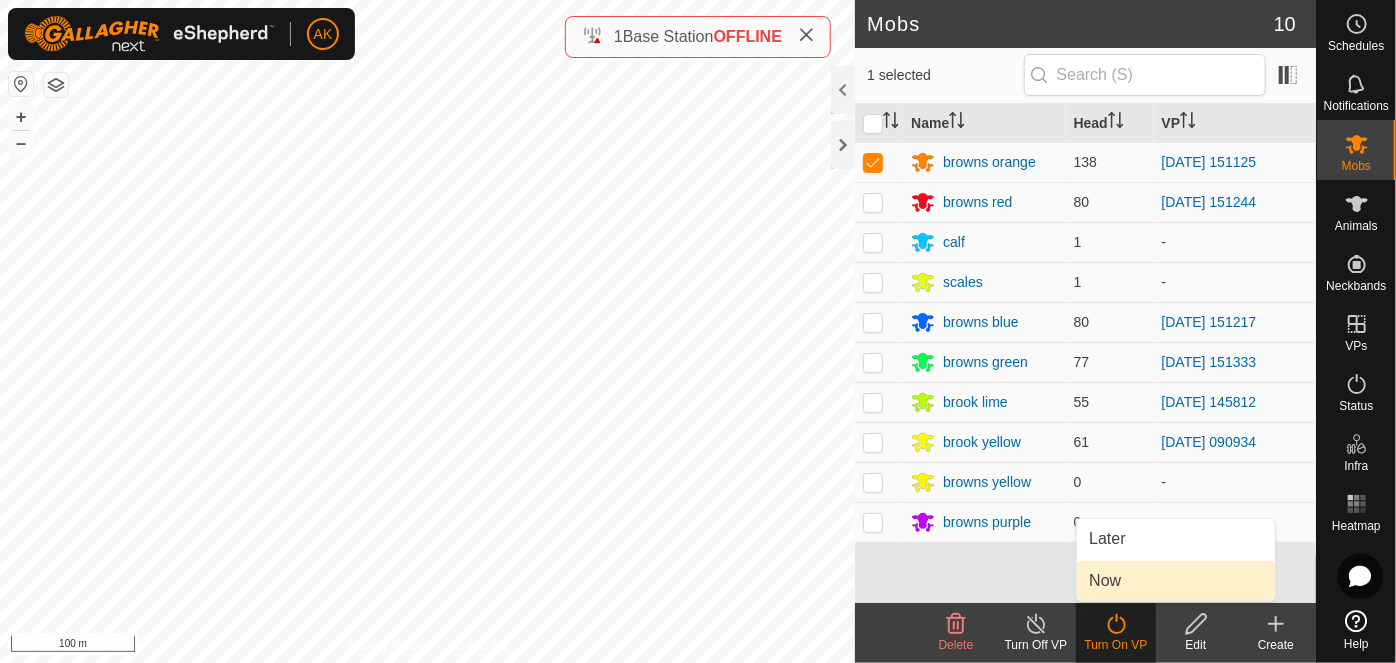 click on "Now" at bounding box center [1176, 581] 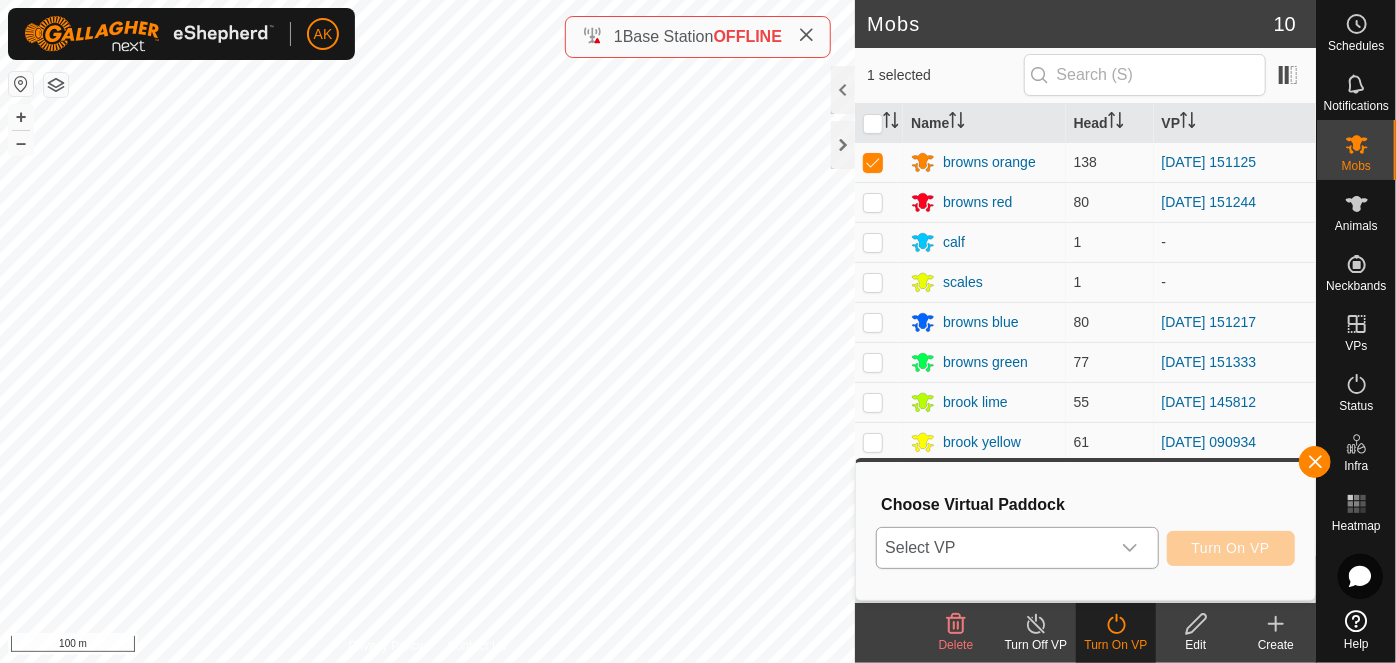 click 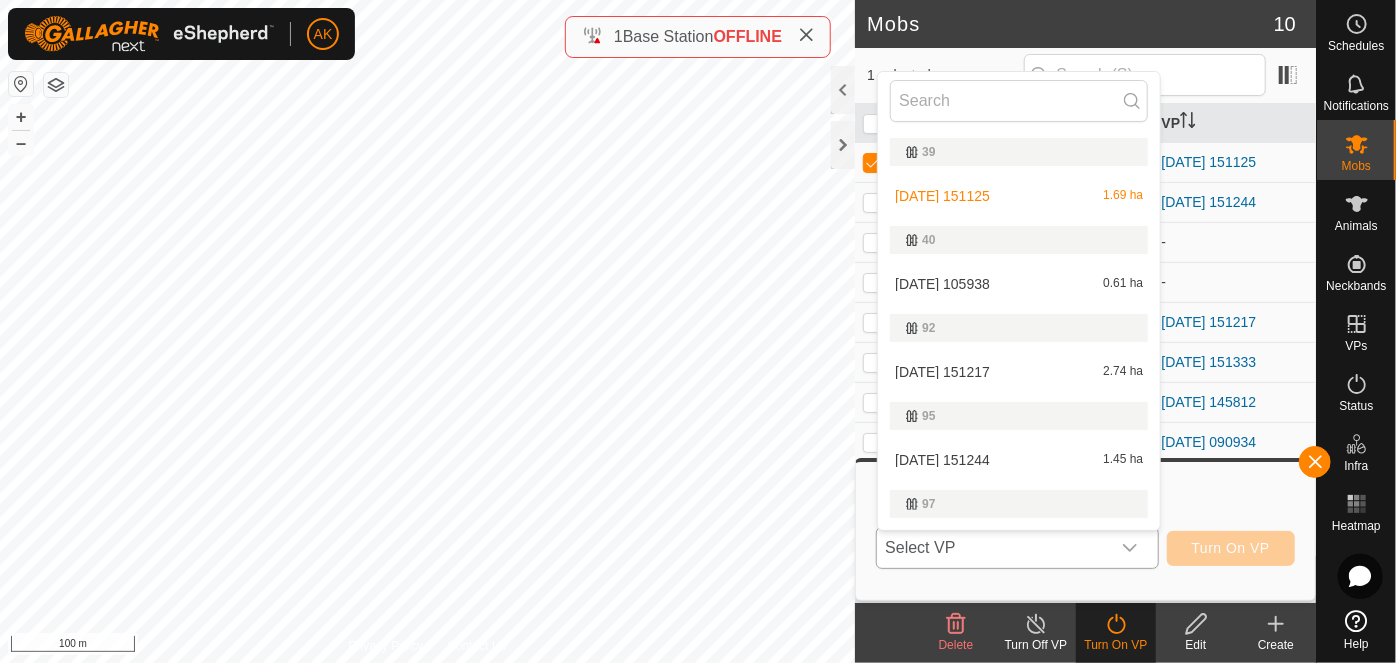 click on "[DATE] 105938  0.61 ha" at bounding box center (1019, 284) 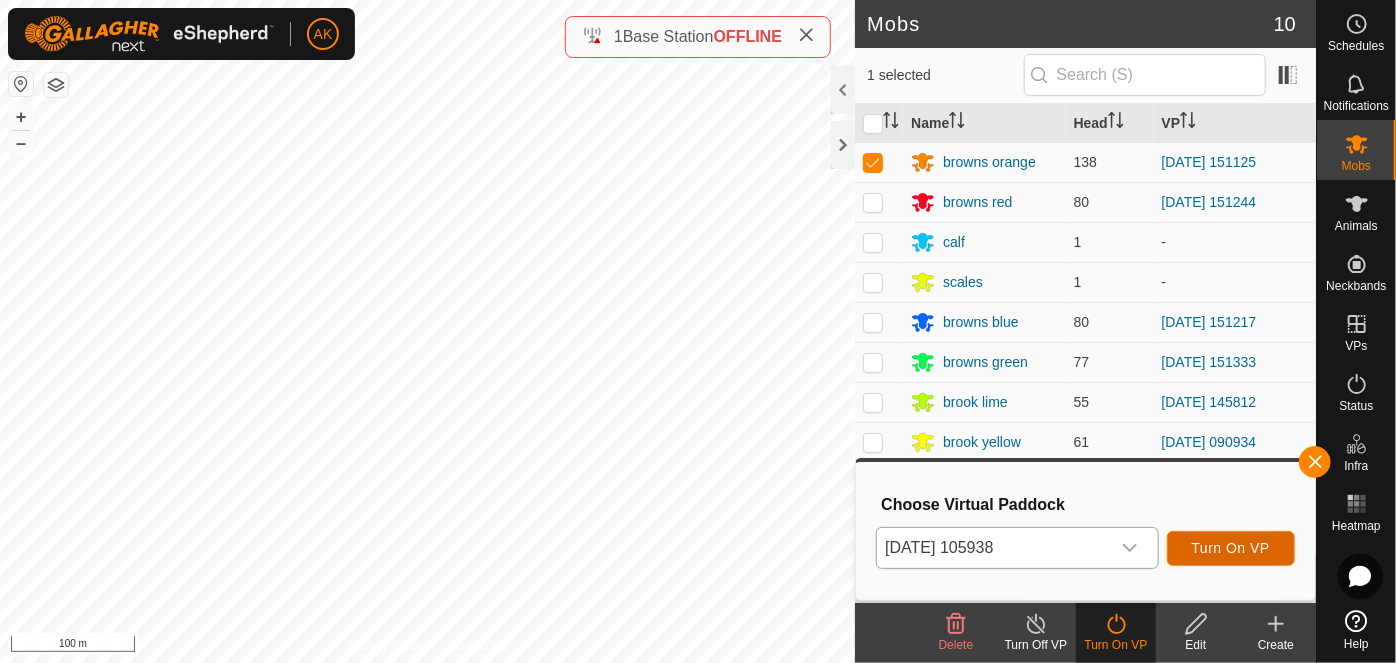 click on "Turn On VP" at bounding box center [1231, 548] 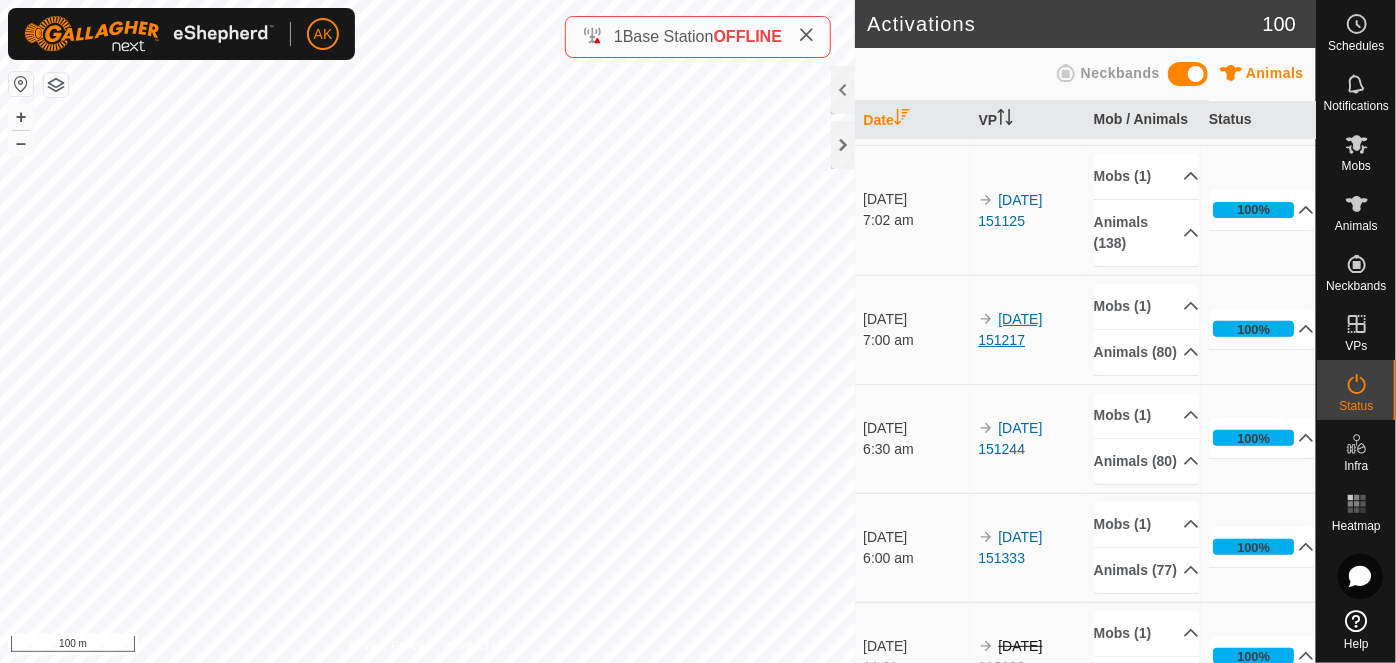 scroll, scrollTop: 363, scrollLeft: 0, axis: vertical 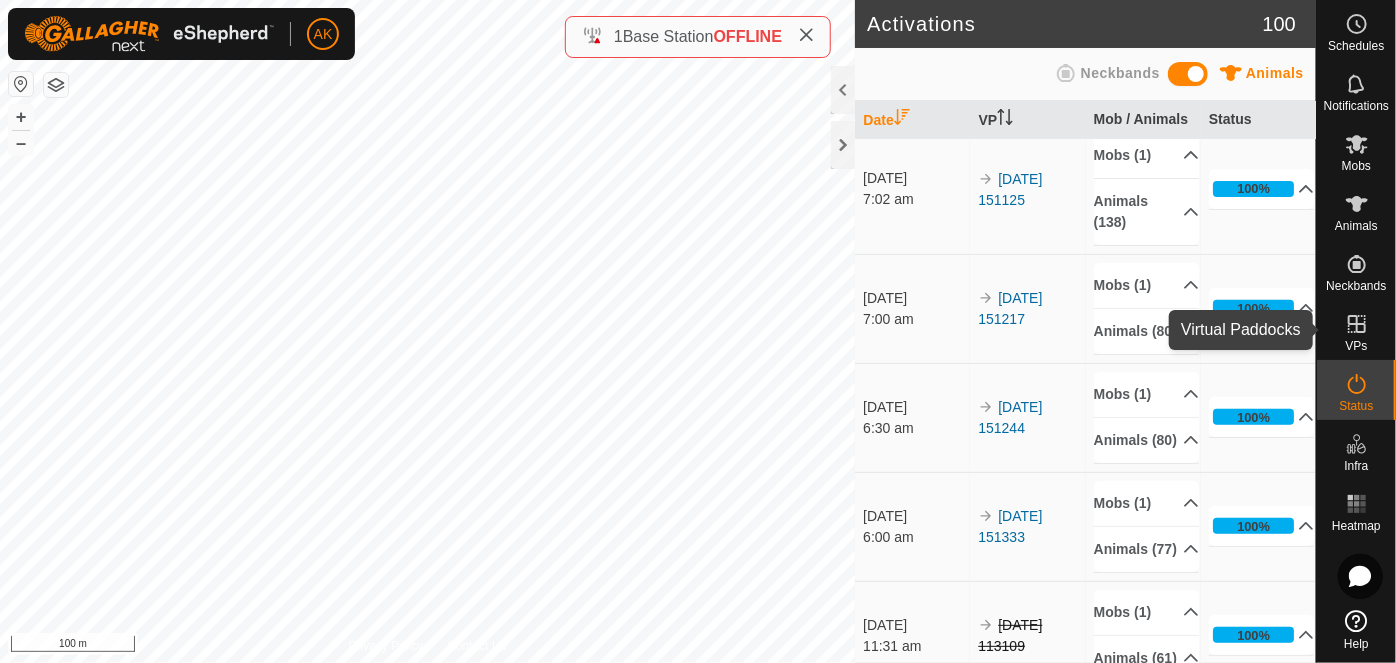 click 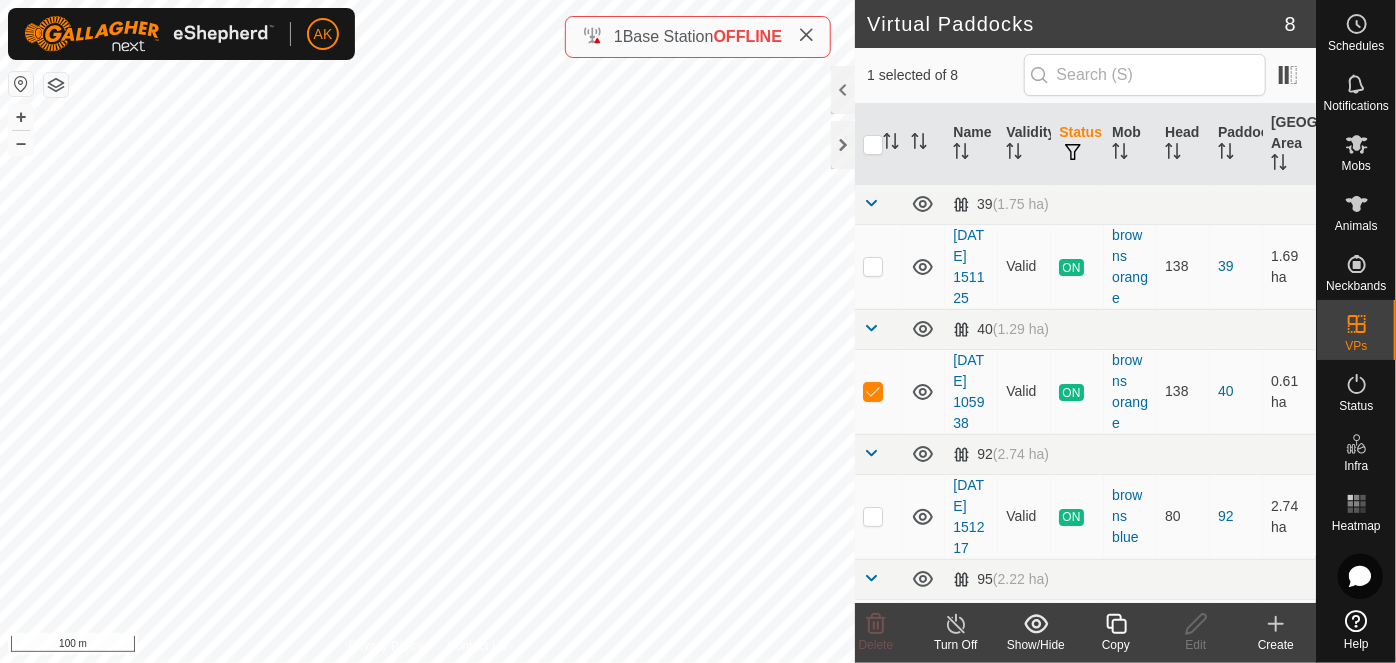 click at bounding box center [873, 392] 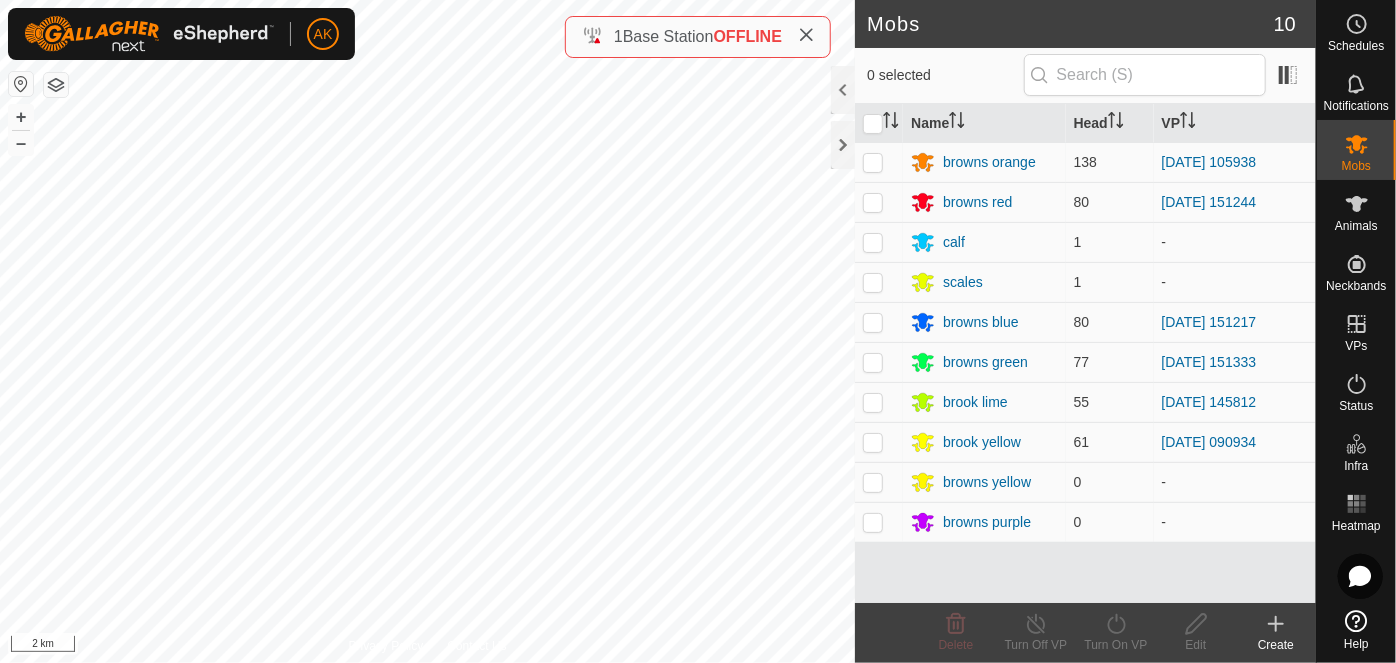 click on "AK Schedules Notifications Mobs Animals Neckbands VPs Status Infra Heatmap Help Mobs 10  0 selected   Name   Head   VP  browns orange 138 [DATE] 105938 browns red 80 [DATE] 151244 calf 1  -  scales 1  -  browns blue 80 [DATE] 151217 browns green 77 [DATE] 151333 brook lime 55 [DATE] 145812 brook yellow 61 [DATE] 090934 browns yellow 0  -  browns purple 0  -  Delete  Turn Off VP   Turn On VP   Edit   Create  Privacy Policy Contact Us
Sheep Yards Woolshed
+ – ⇧ i 2 km 1  Base Station  OFFLINE" at bounding box center [698, 331] 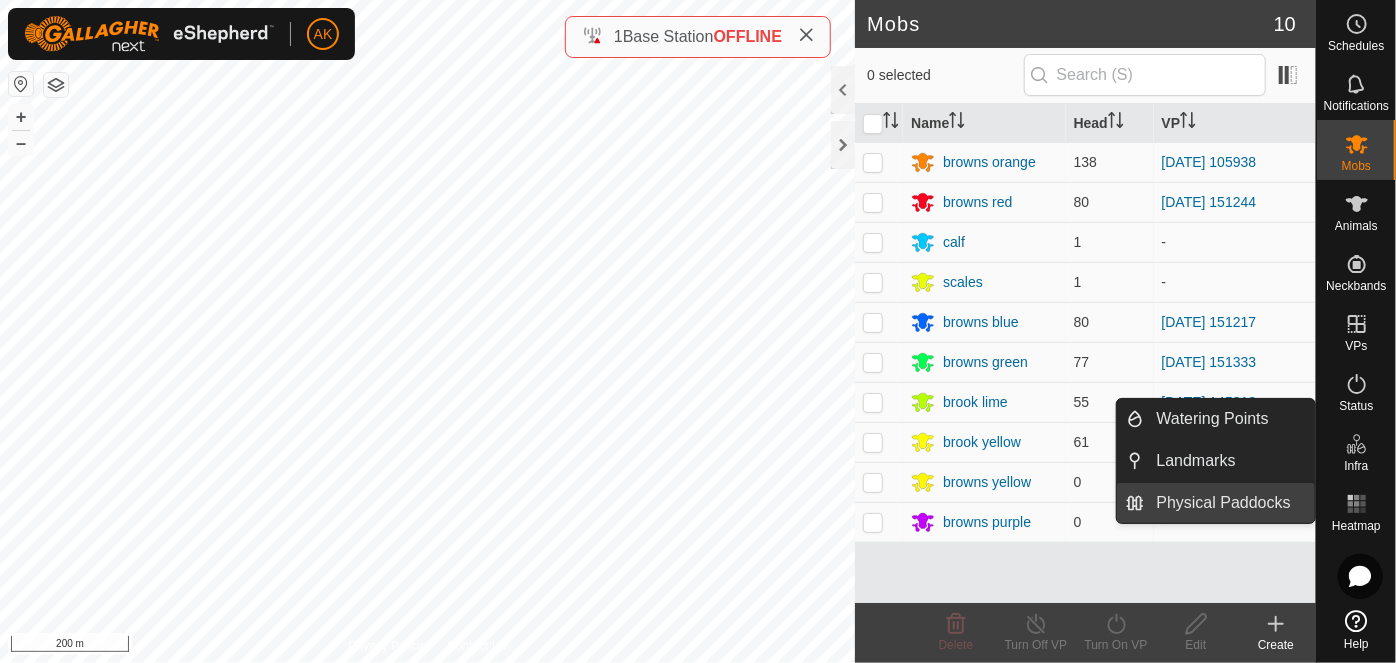 click on "Physical Paddocks" at bounding box center (1230, 503) 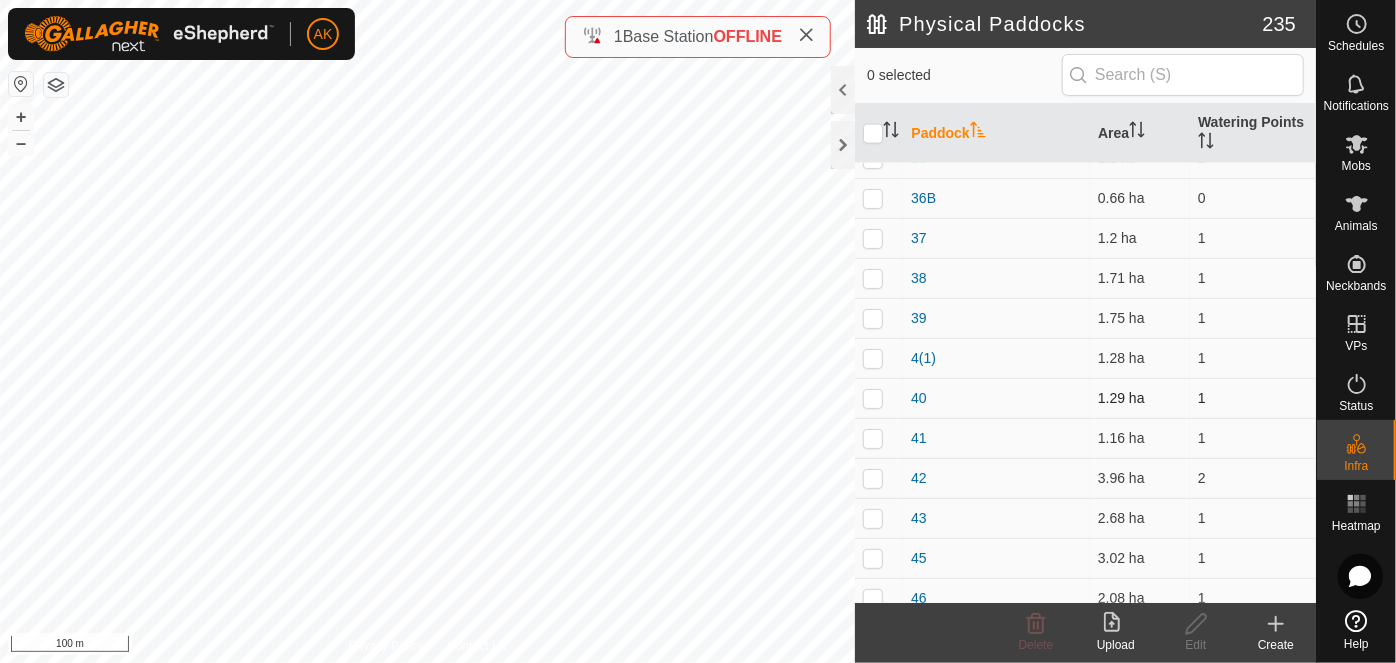 scroll, scrollTop: 1636, scrollLeft: 0, axis: vertical 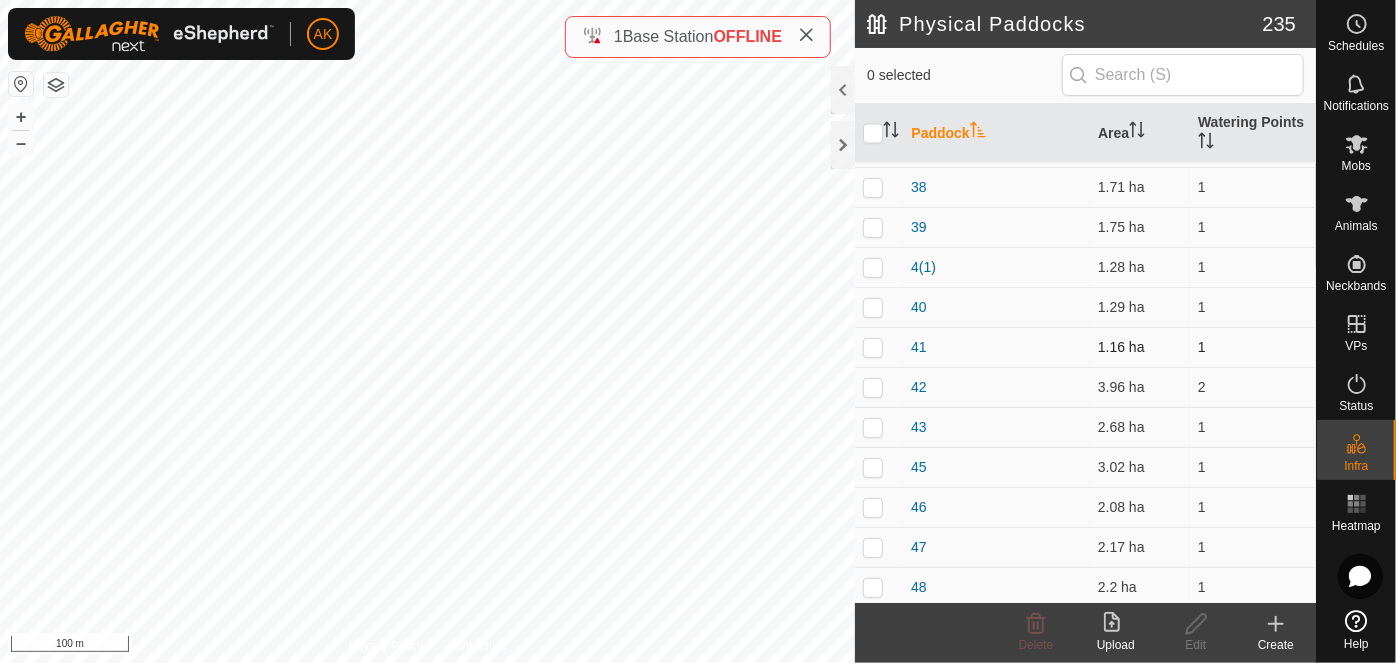 click at bounding box center [873, 347] 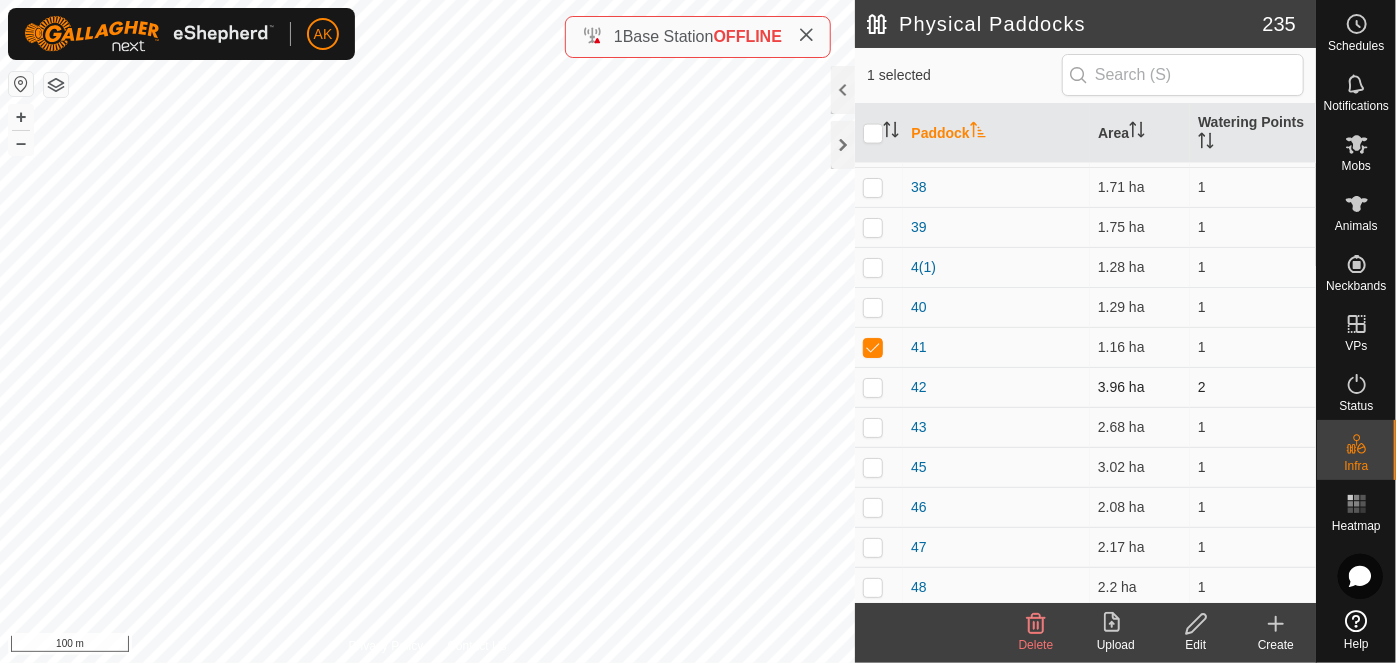 click at bounding box center (873, 387) 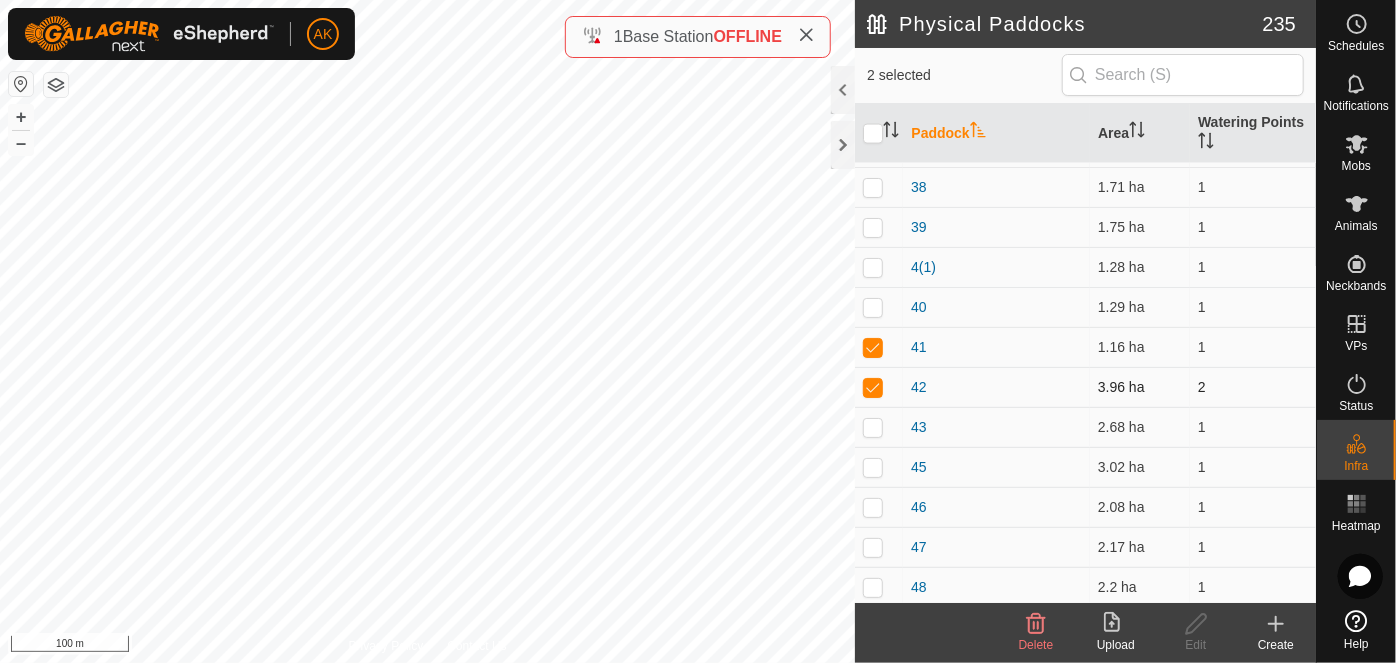 click at bounding box center (873, 387) 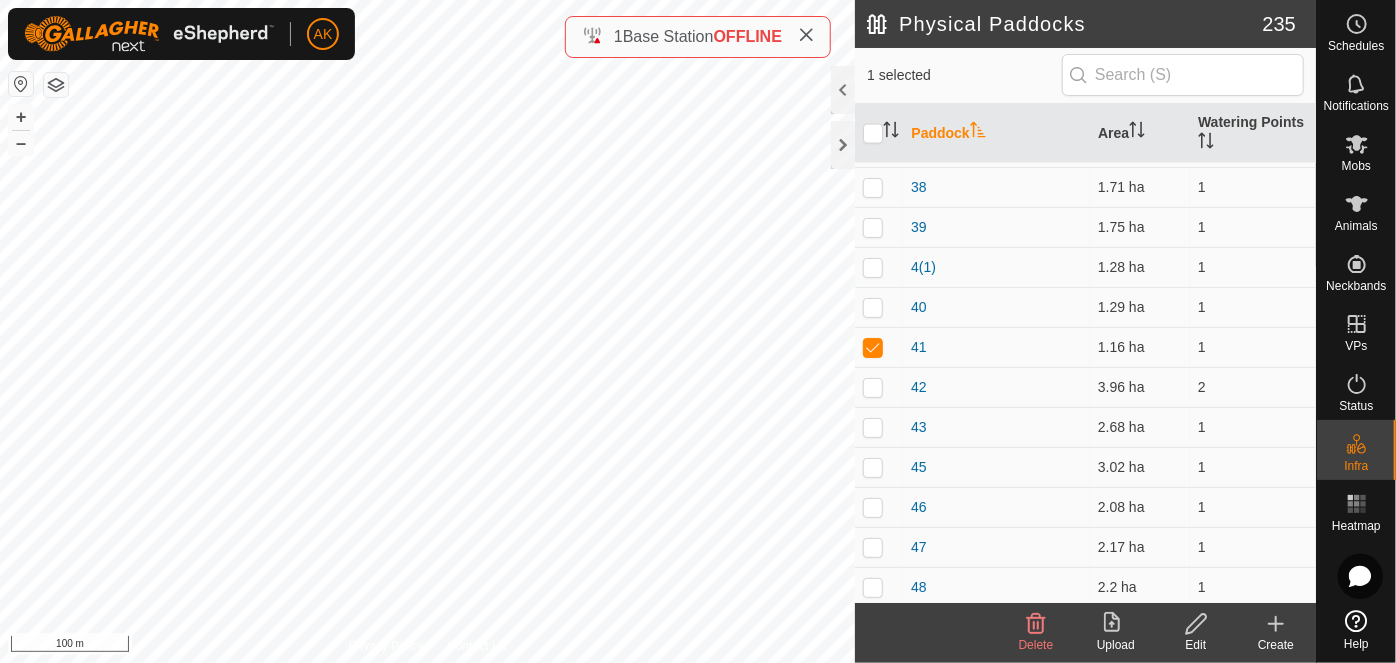 click 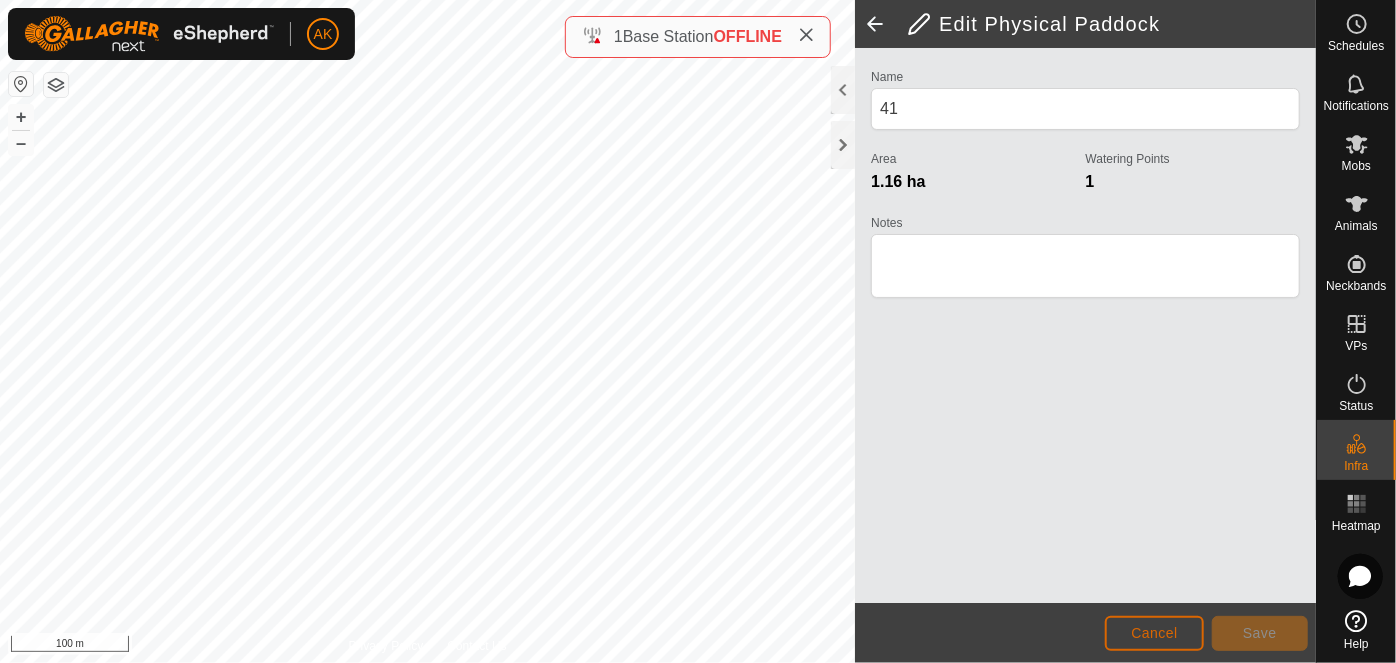 click on "Cancel" 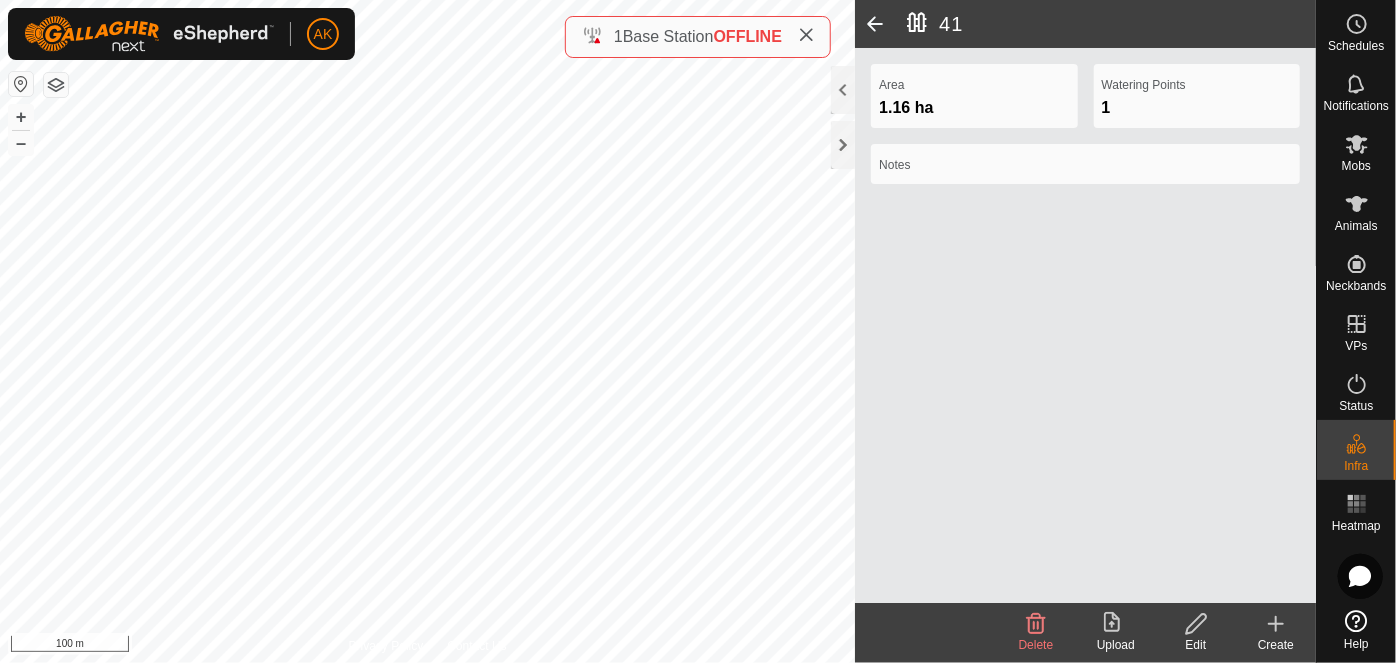 click 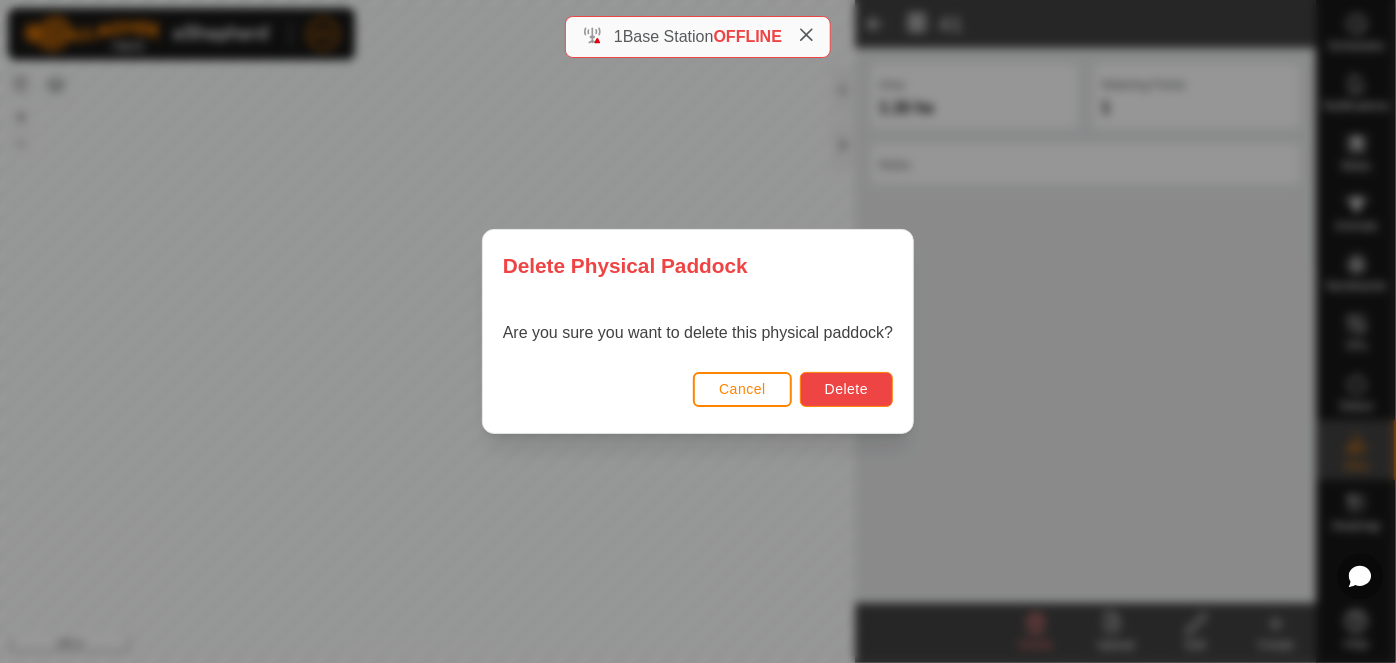 click on "Delete" at bounding box center [846, 389] 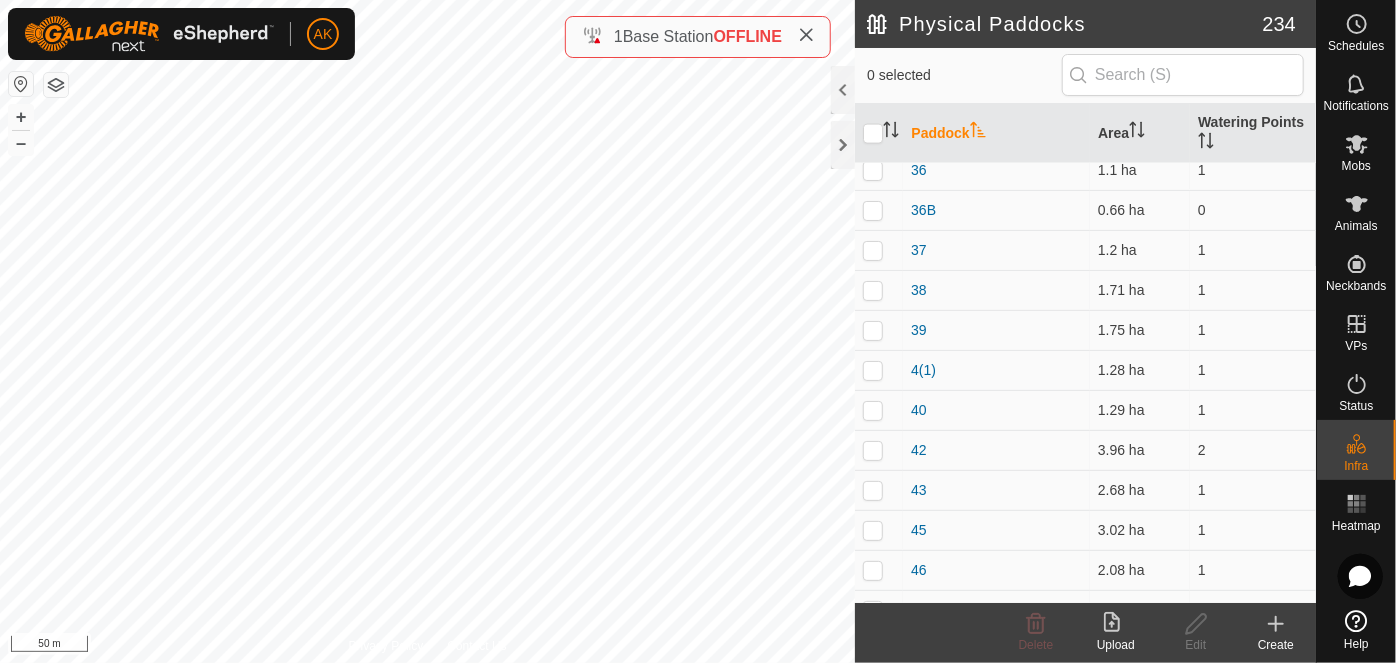 scroll, scrollTop: 1545, scrollLeft: 0, axis: vertical 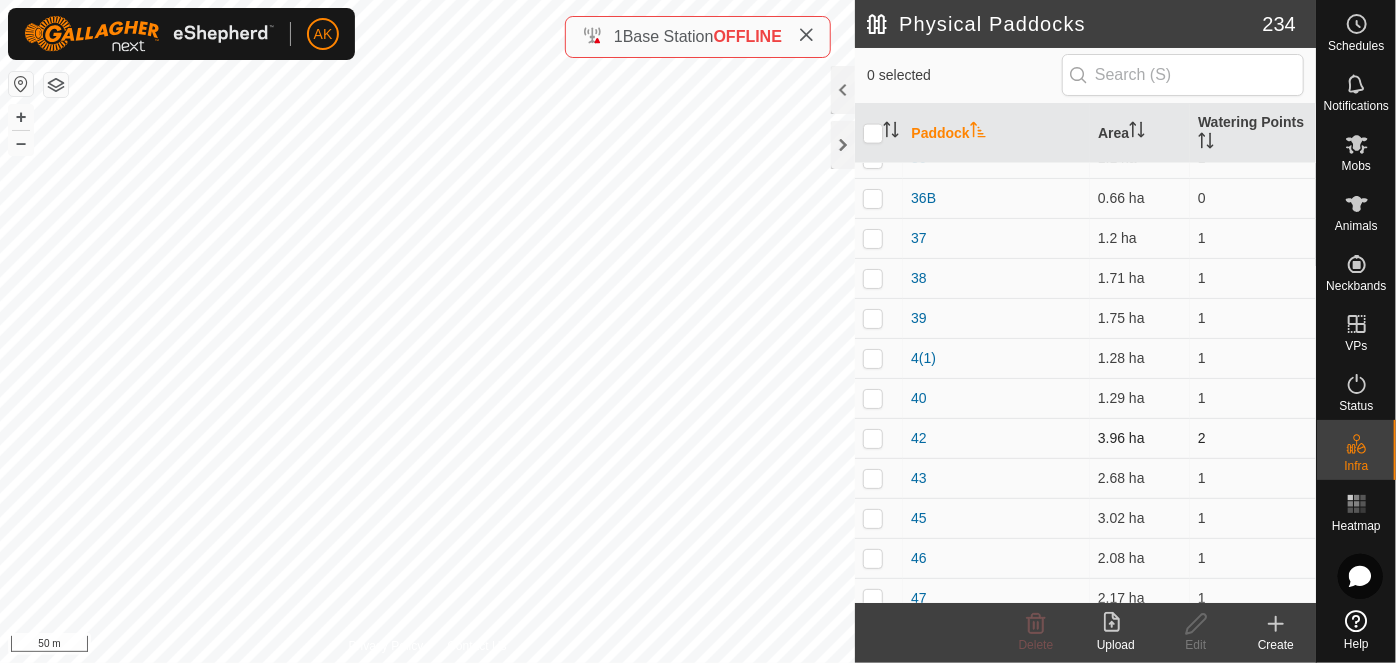 click at bounding box center (873, 438) 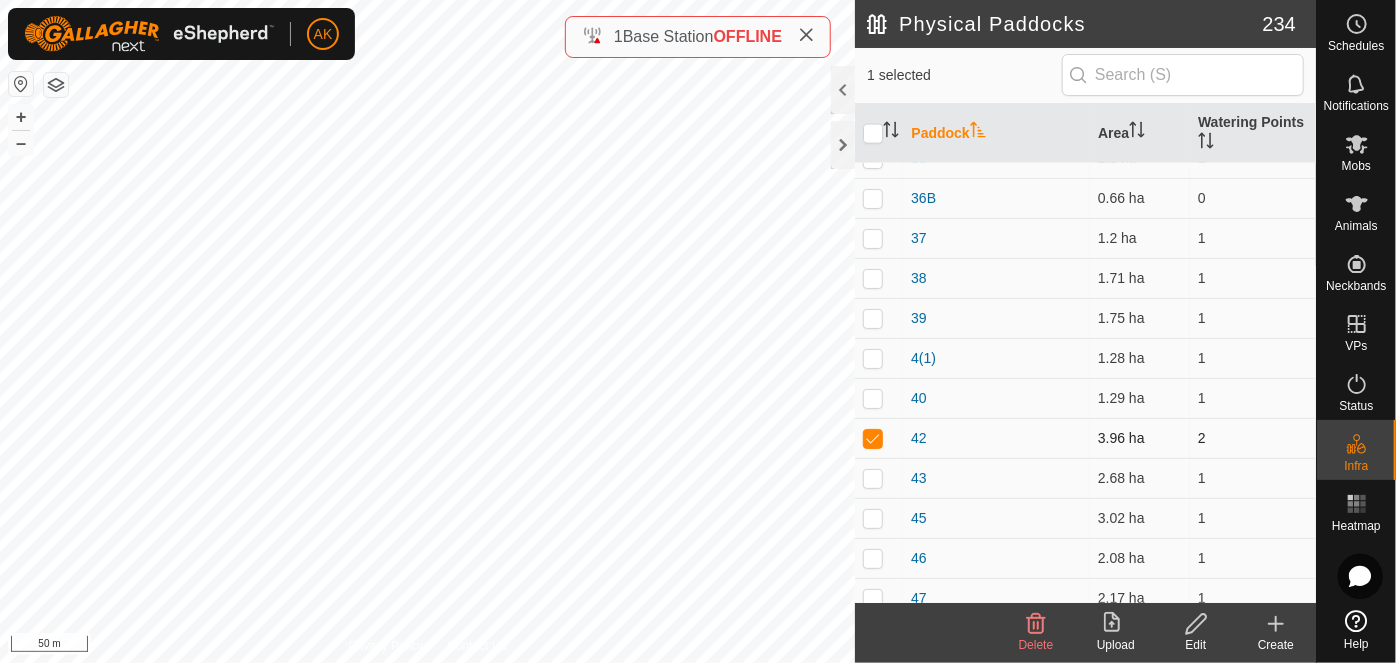 click at bounding box center (873, 438) 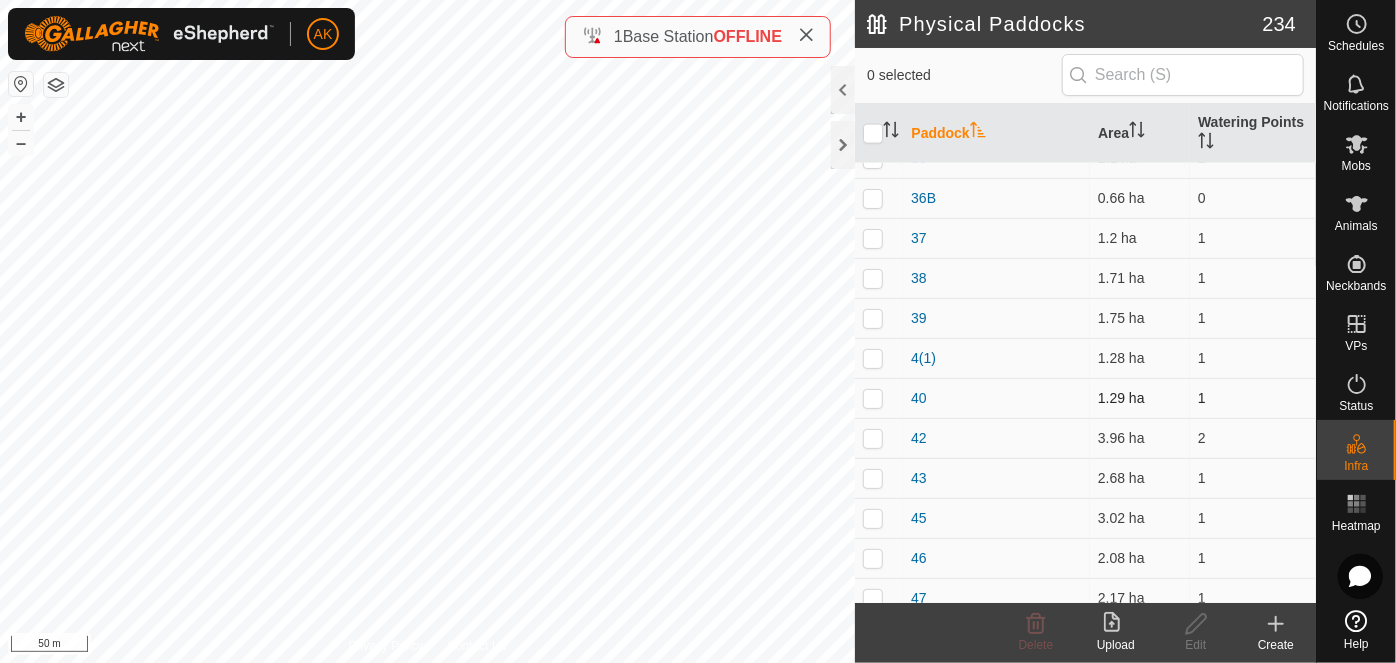 click at bounding box center (873, 398) 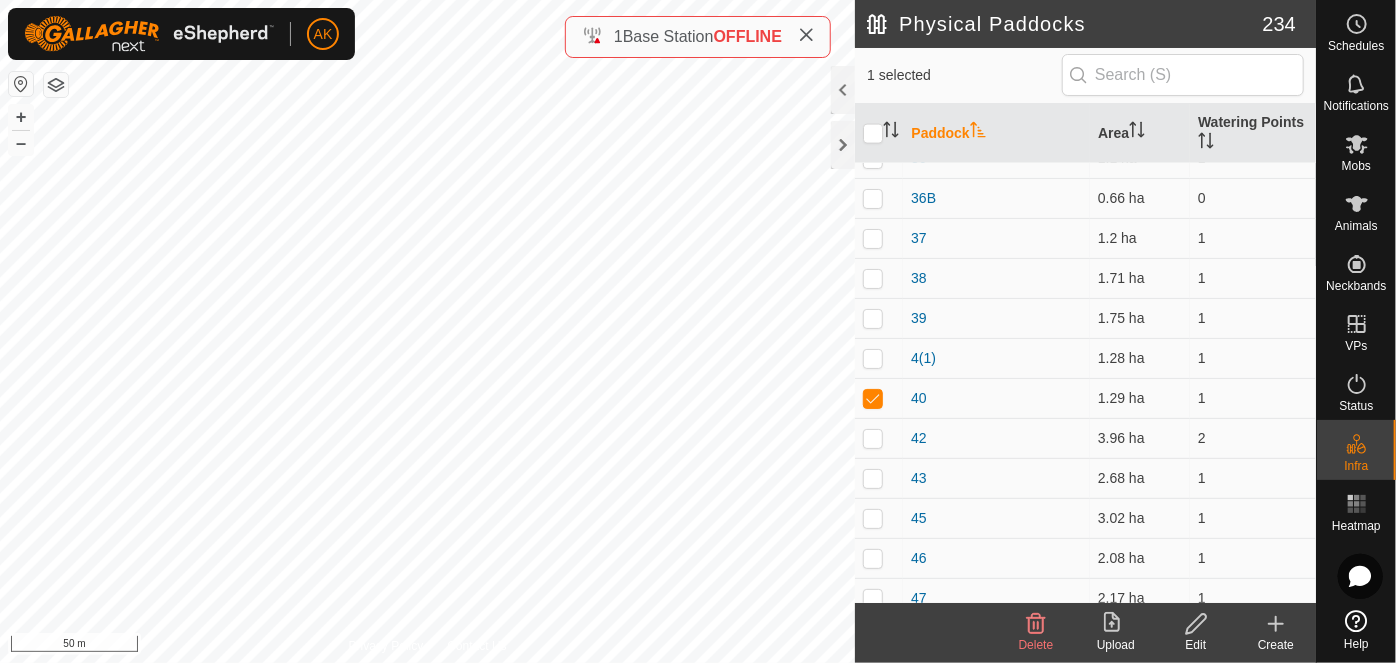click 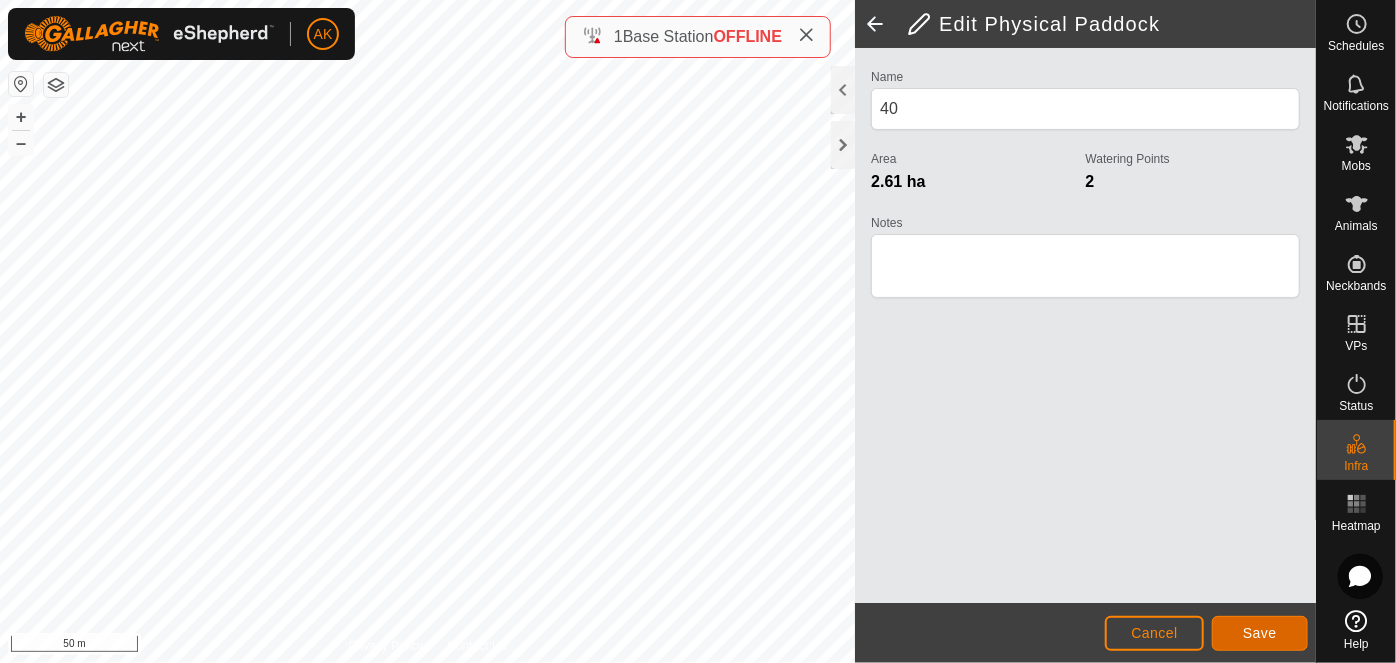 click on "Save" 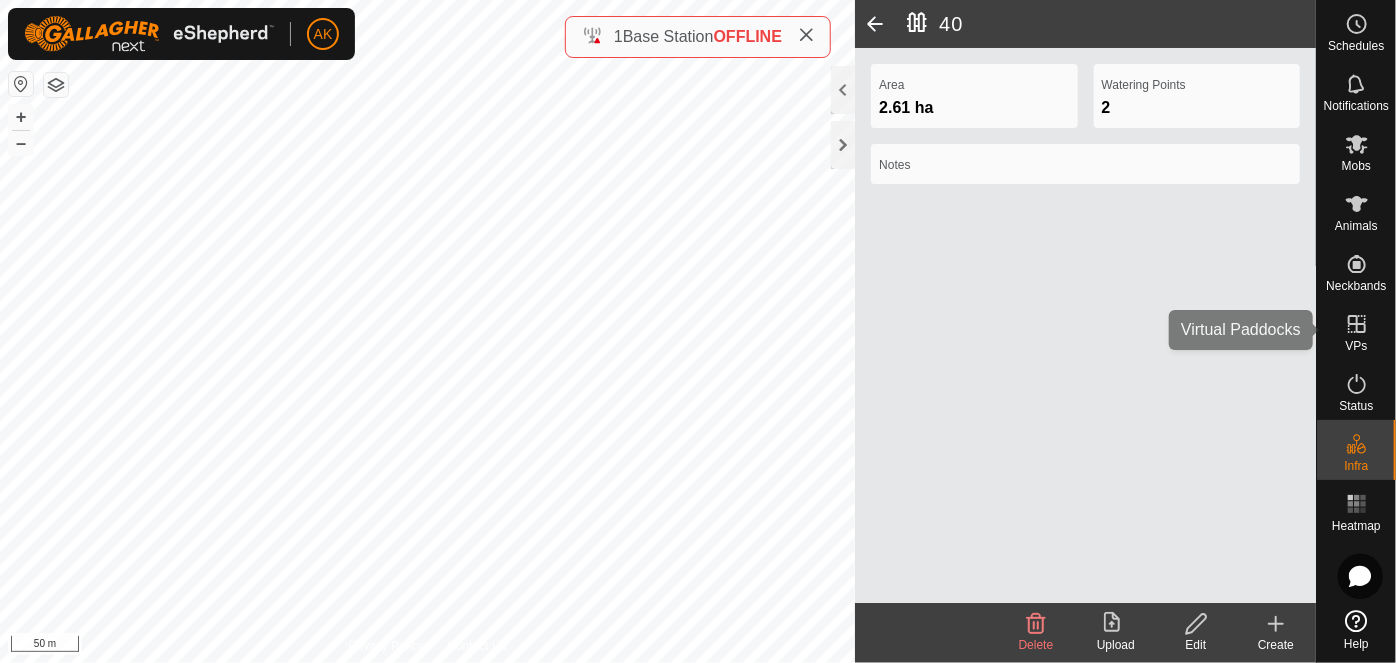 click 